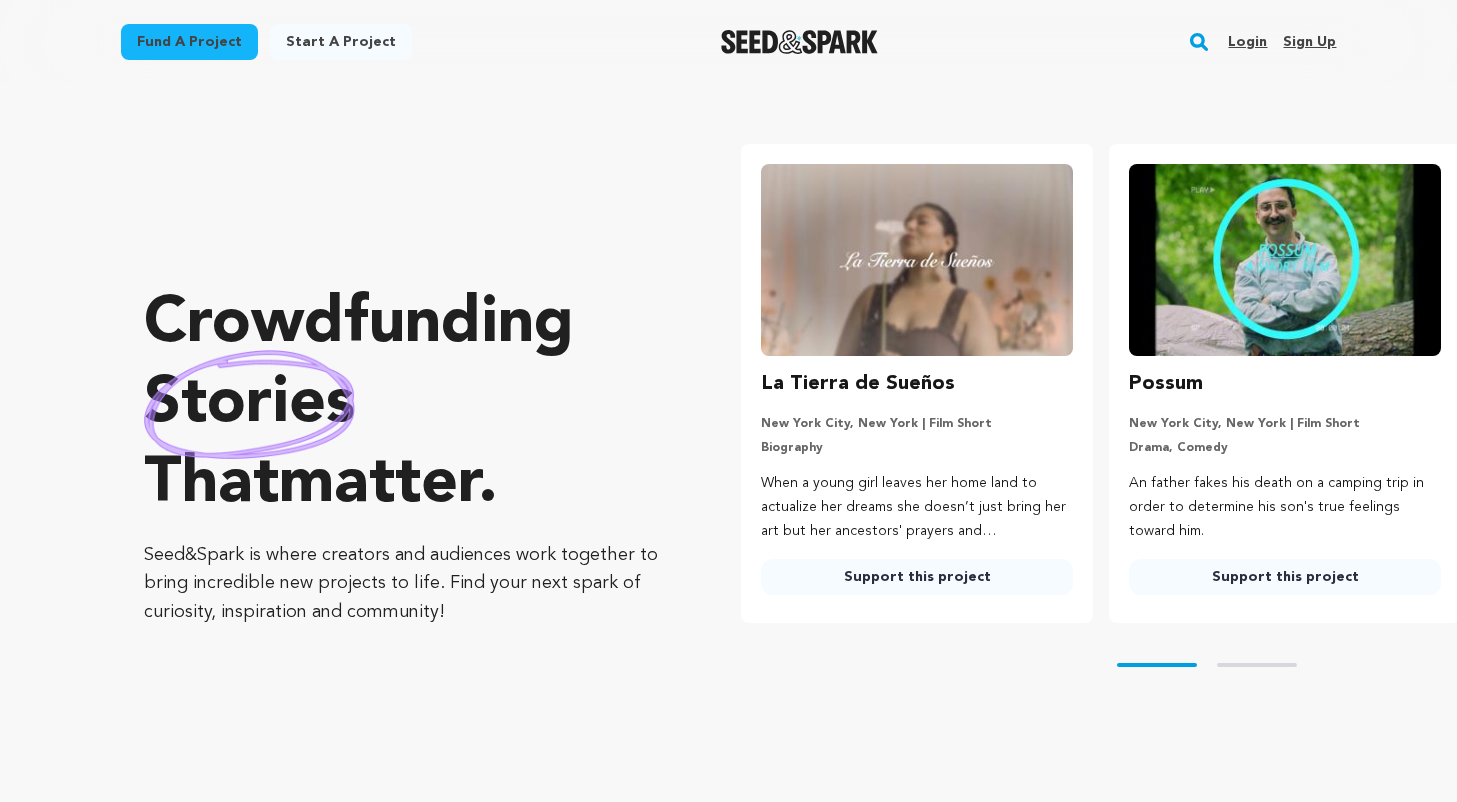 scroll, scrollTop: 0, scrollLeft: 0, axis: both 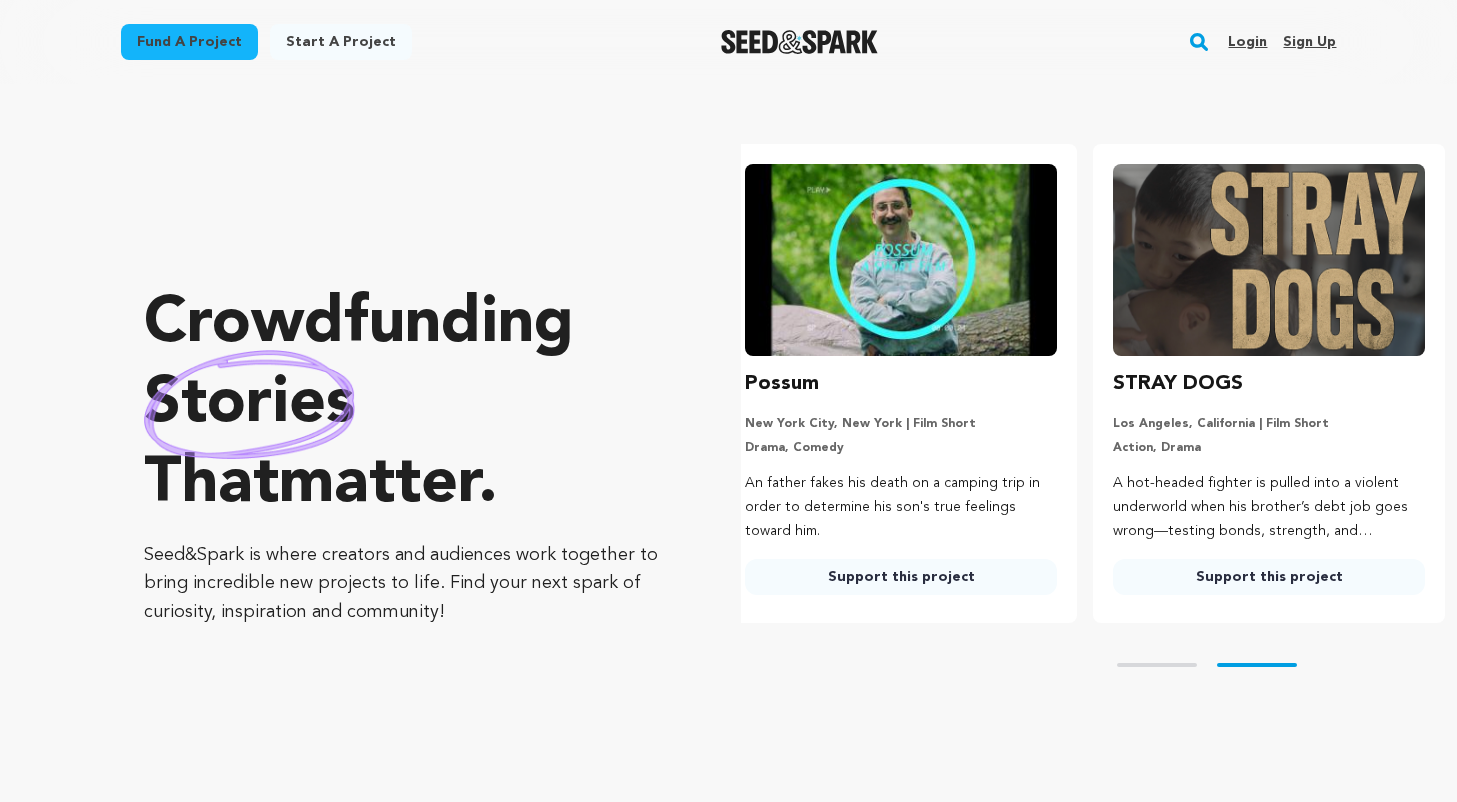 click on "Login" at bounding box center [1247, 42] 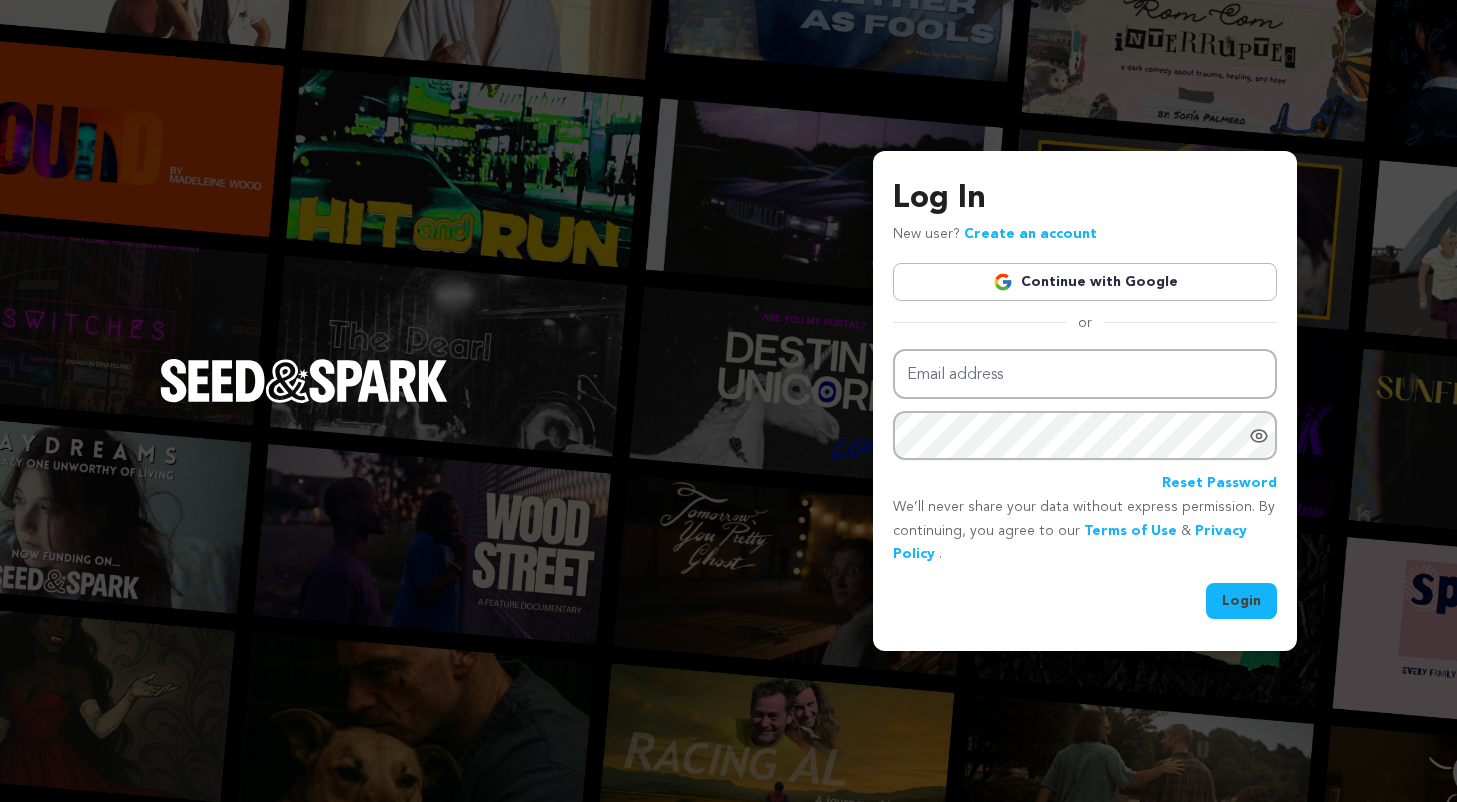 scroll, scrollTop: 0, scrollLeft: 0, axis: both 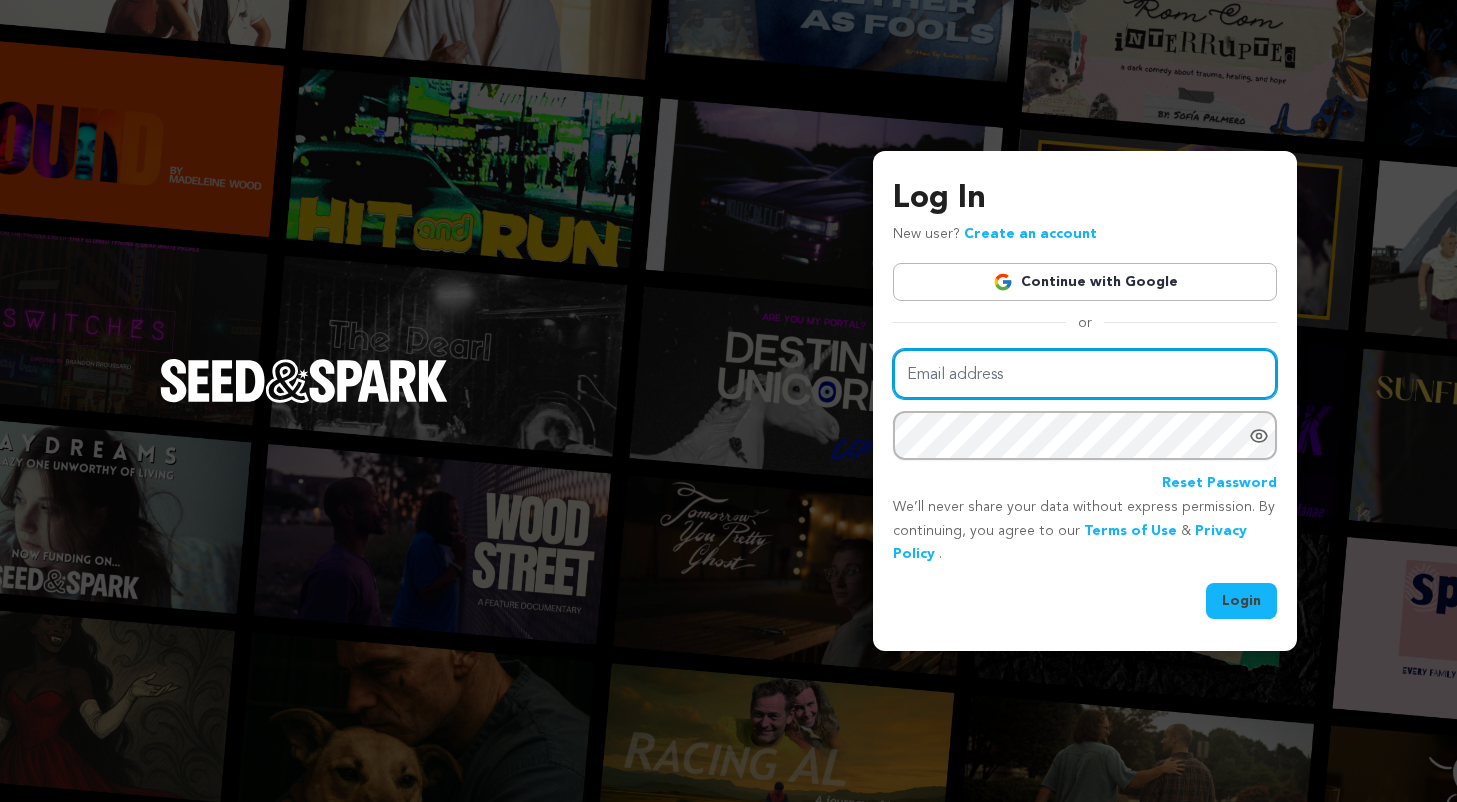 click on "Email address" at bounding box center (1085, 374) 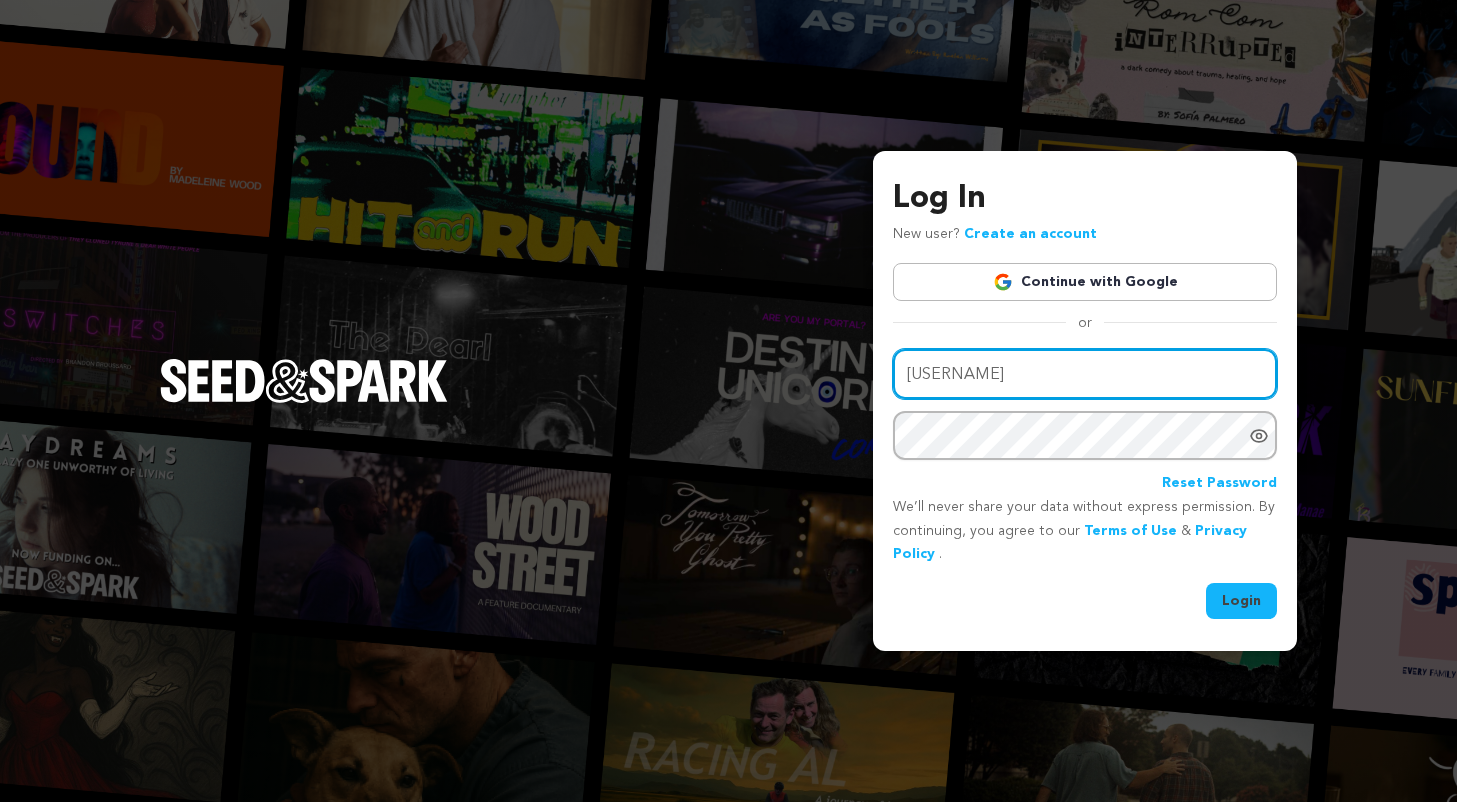 type on "nicoleak.kle" 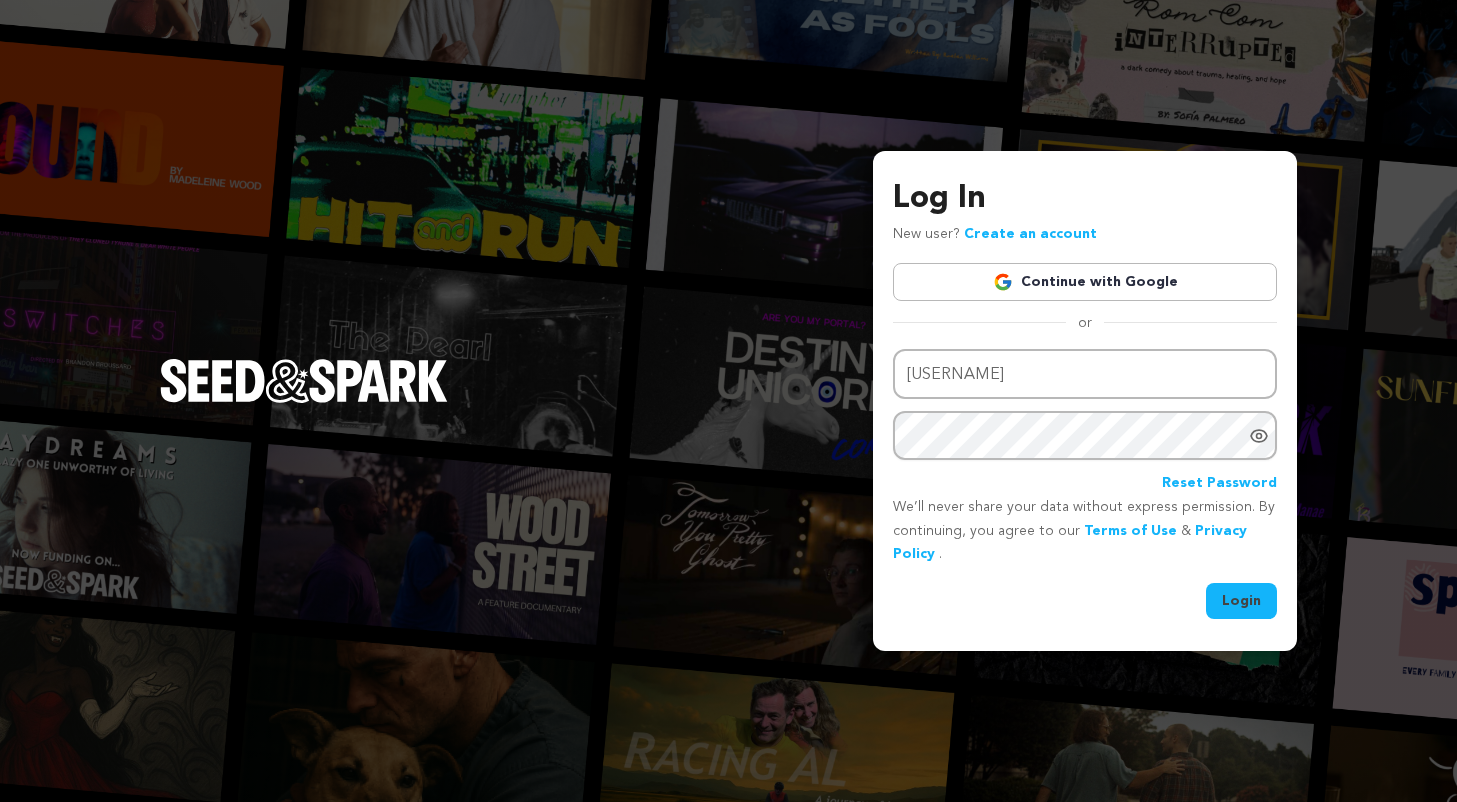 click on "Create
an account" at bounding box center (1030, 234) 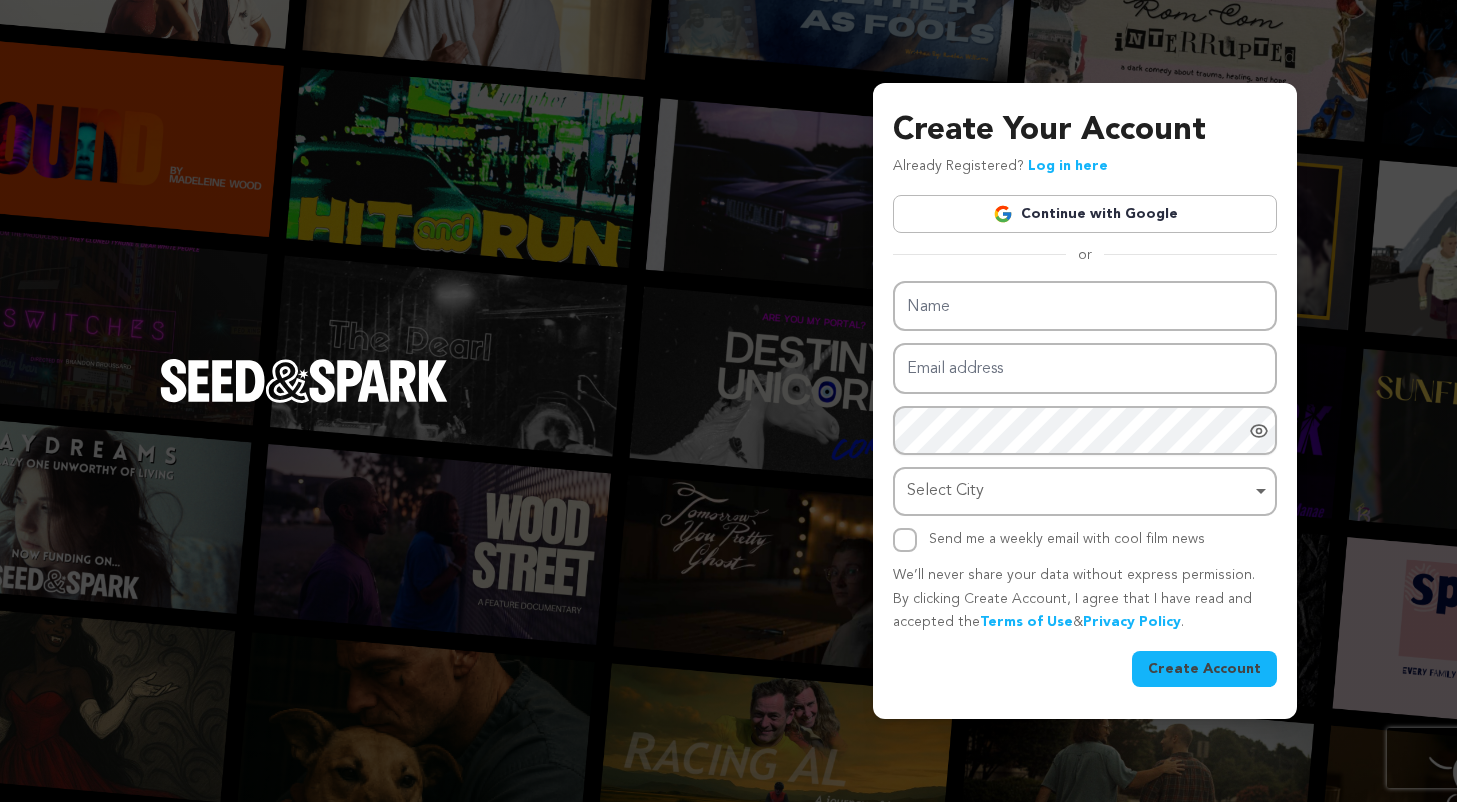 scroll, scrollTop: 0, scrollLeft: 0, axis: both 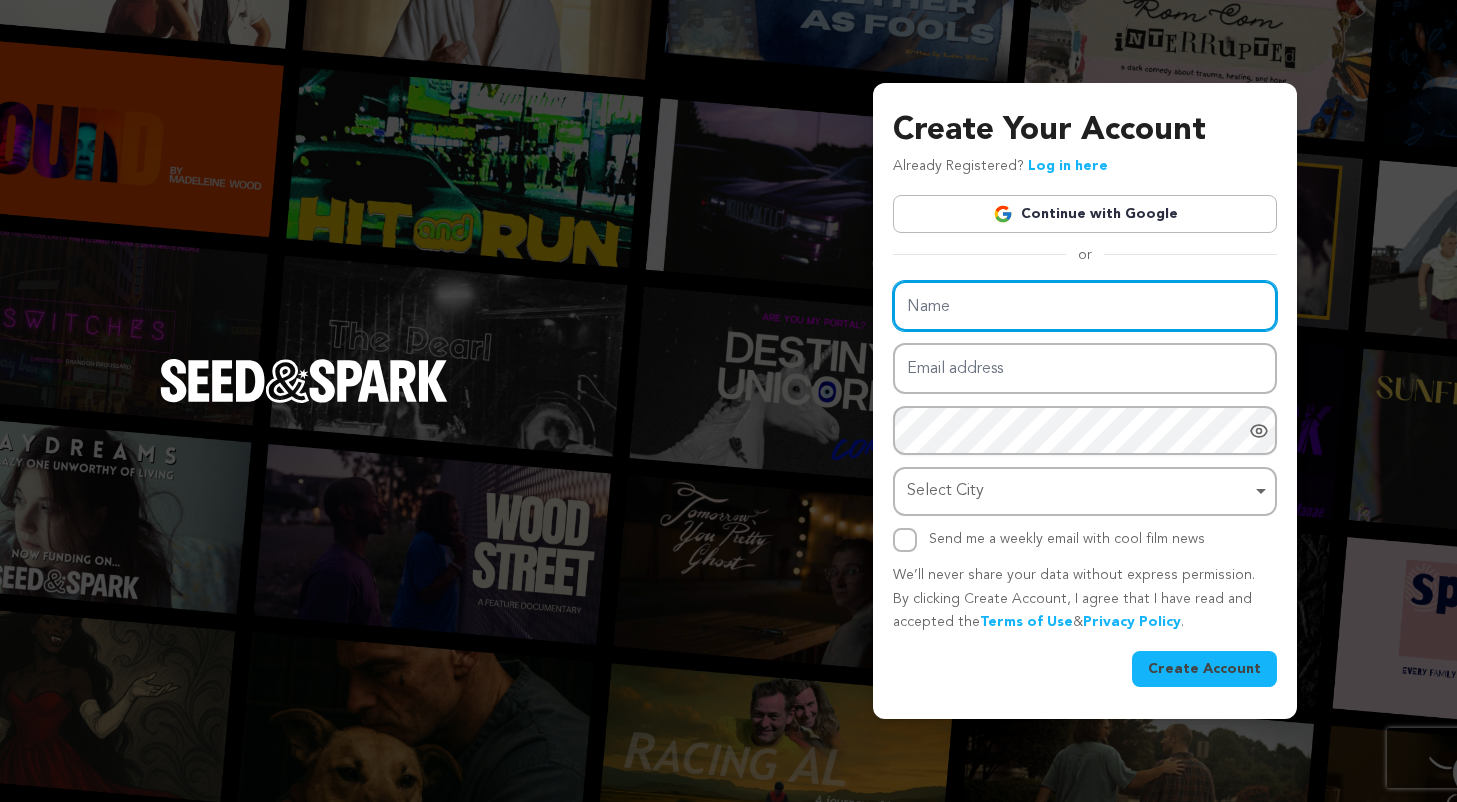 click on "Name" at bounding box center (1085, 306) 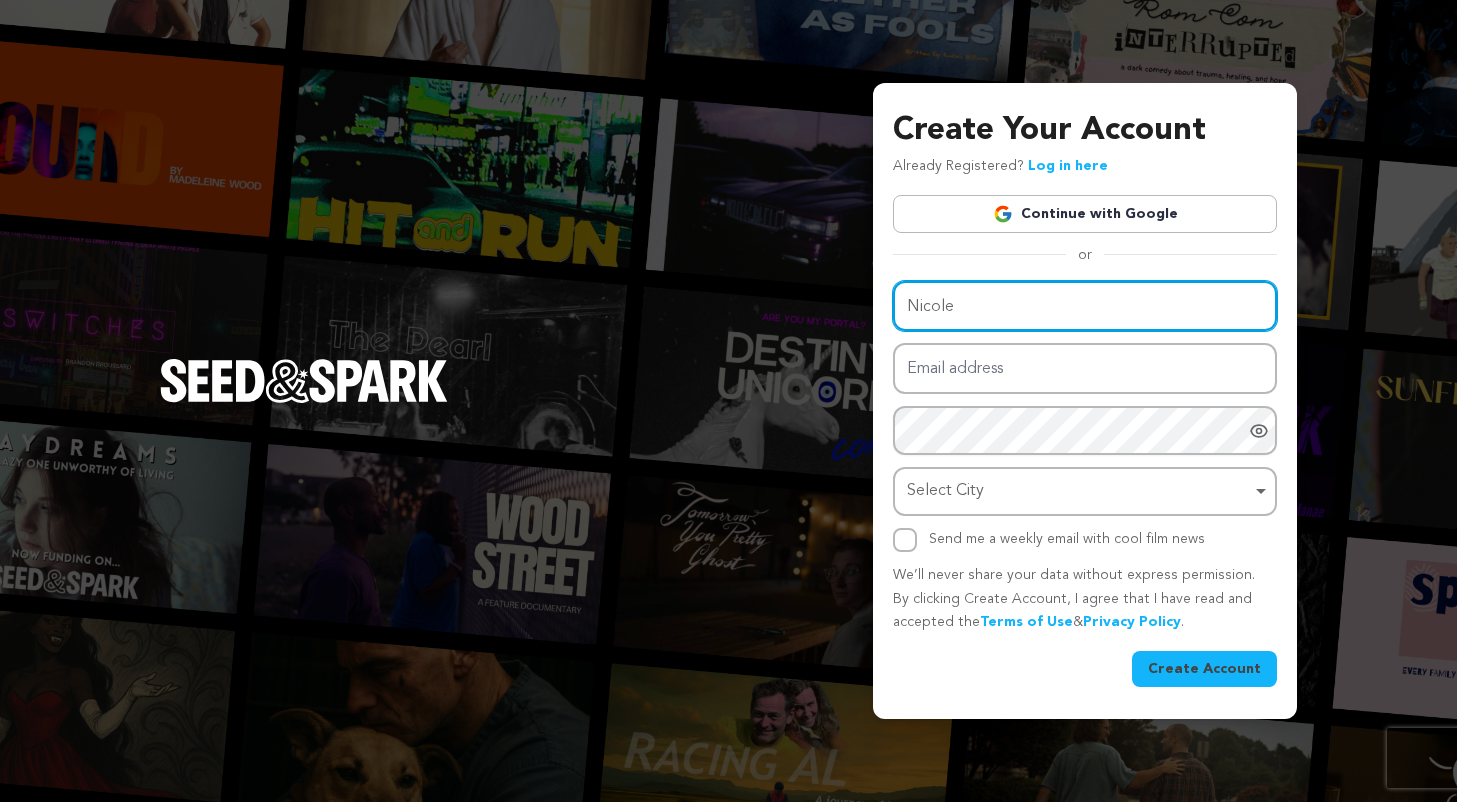 type on "Nicole" 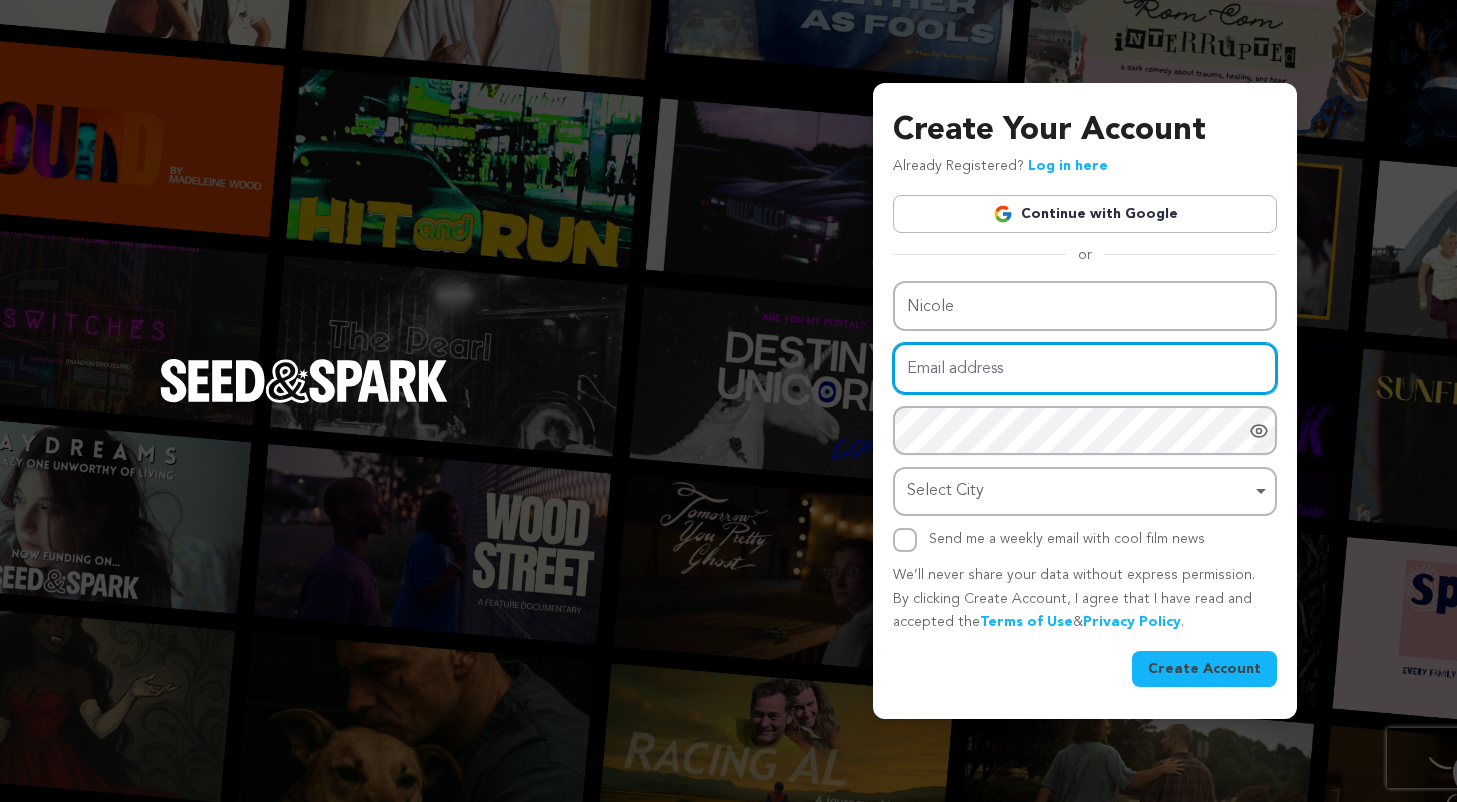 click on "Email address" at bounding box center [1085, 368] 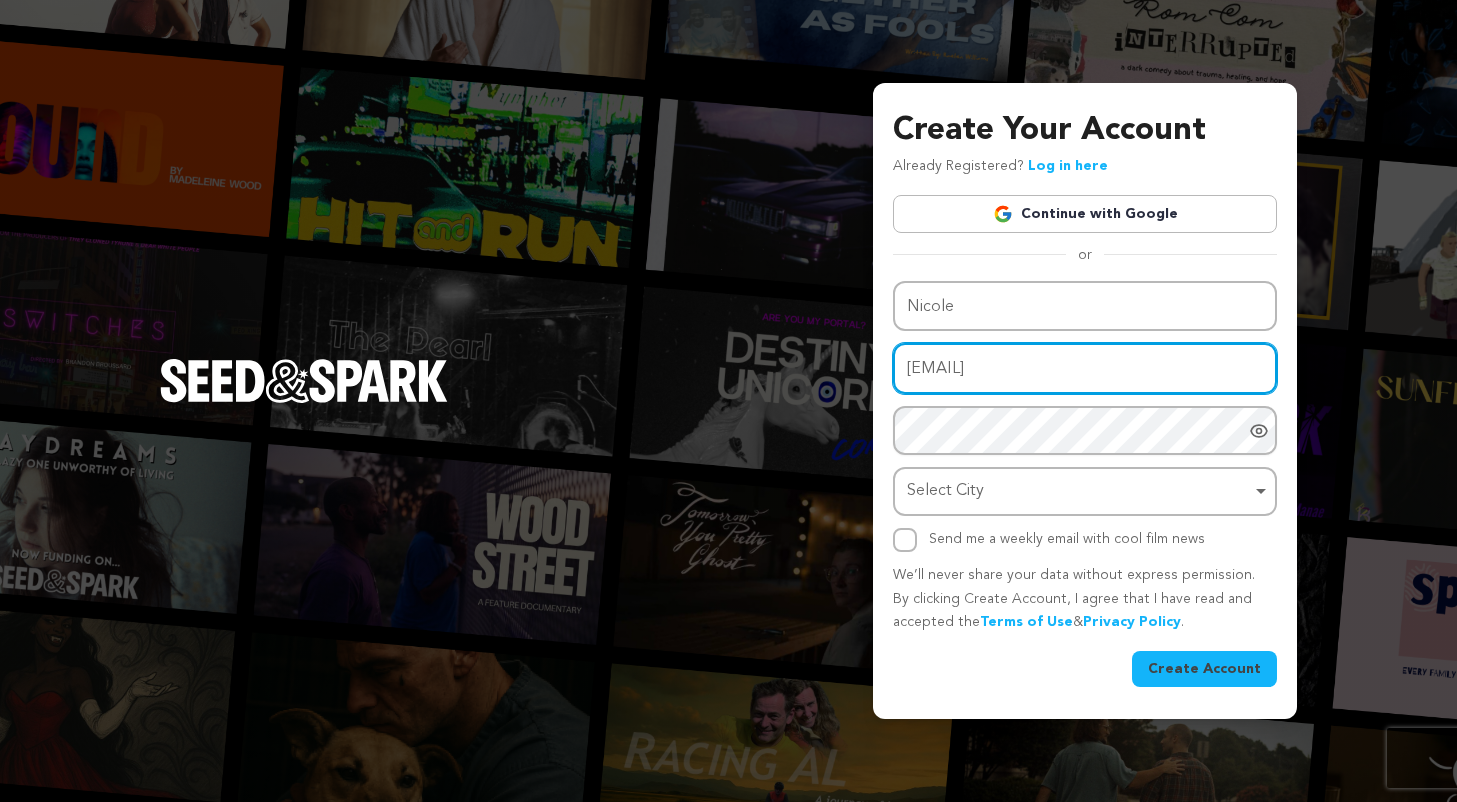 type on "nicoleak.klein@gmail.com" 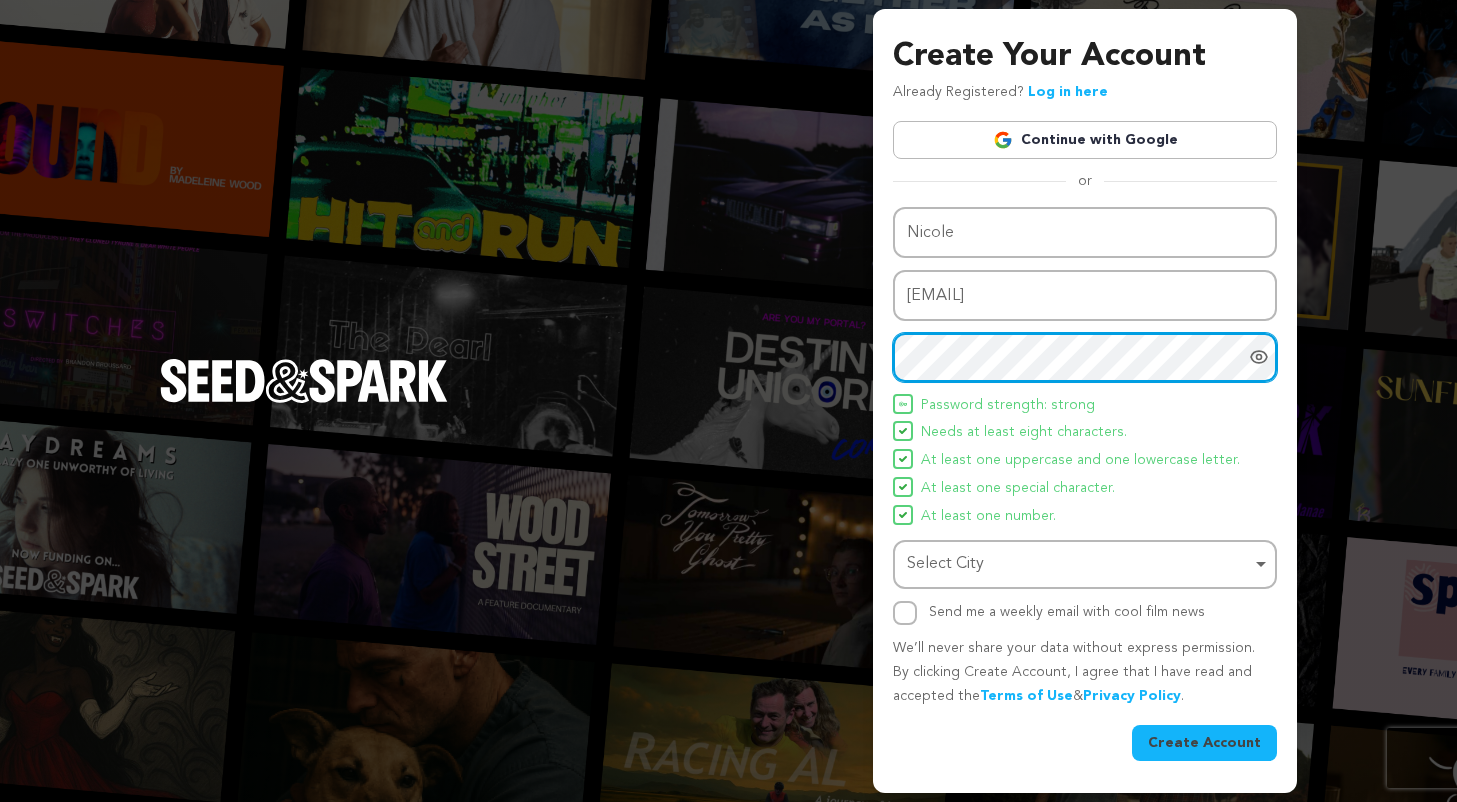 click on "Select City Remove item" at bounding box center [1079, 564] 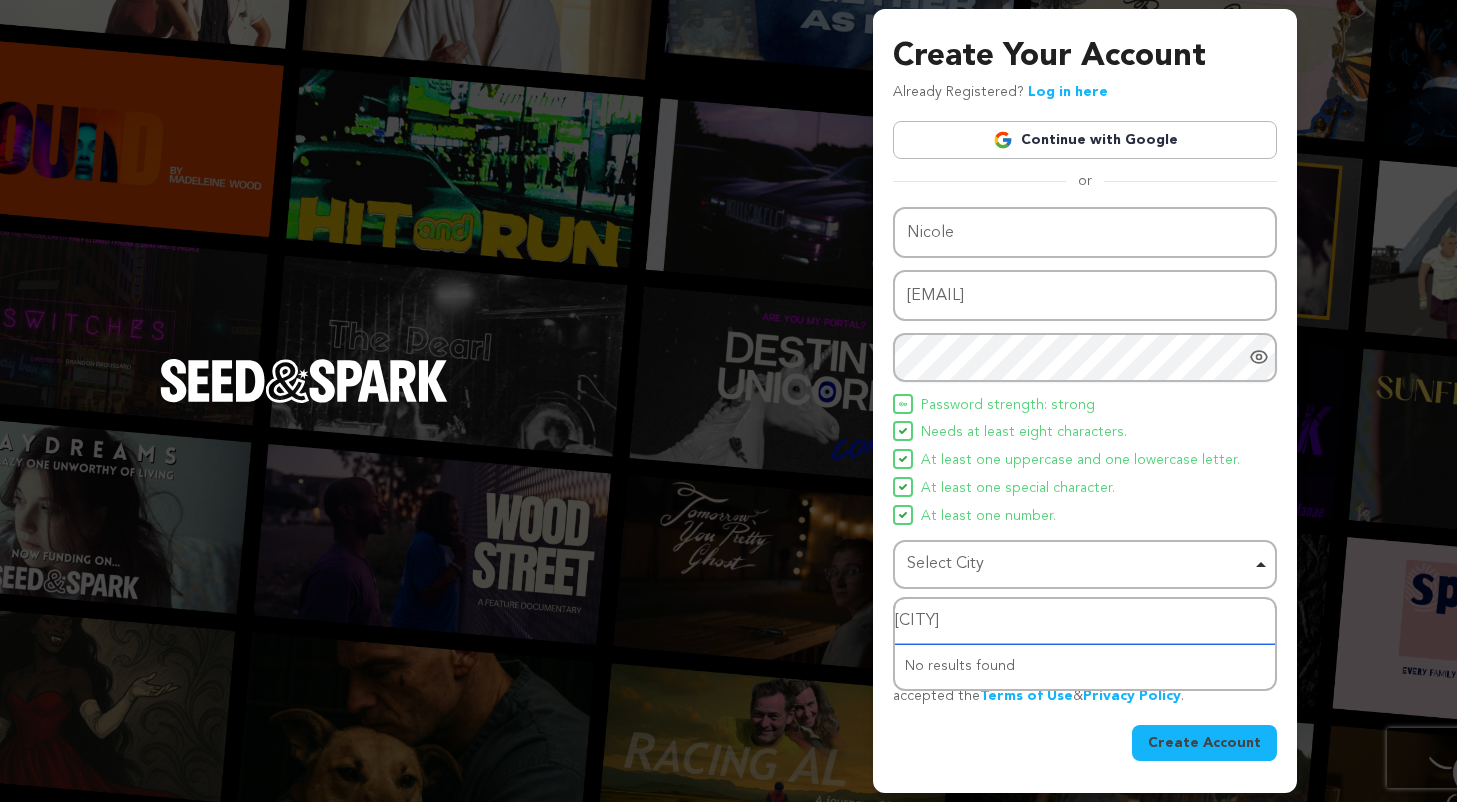 type on "new york" 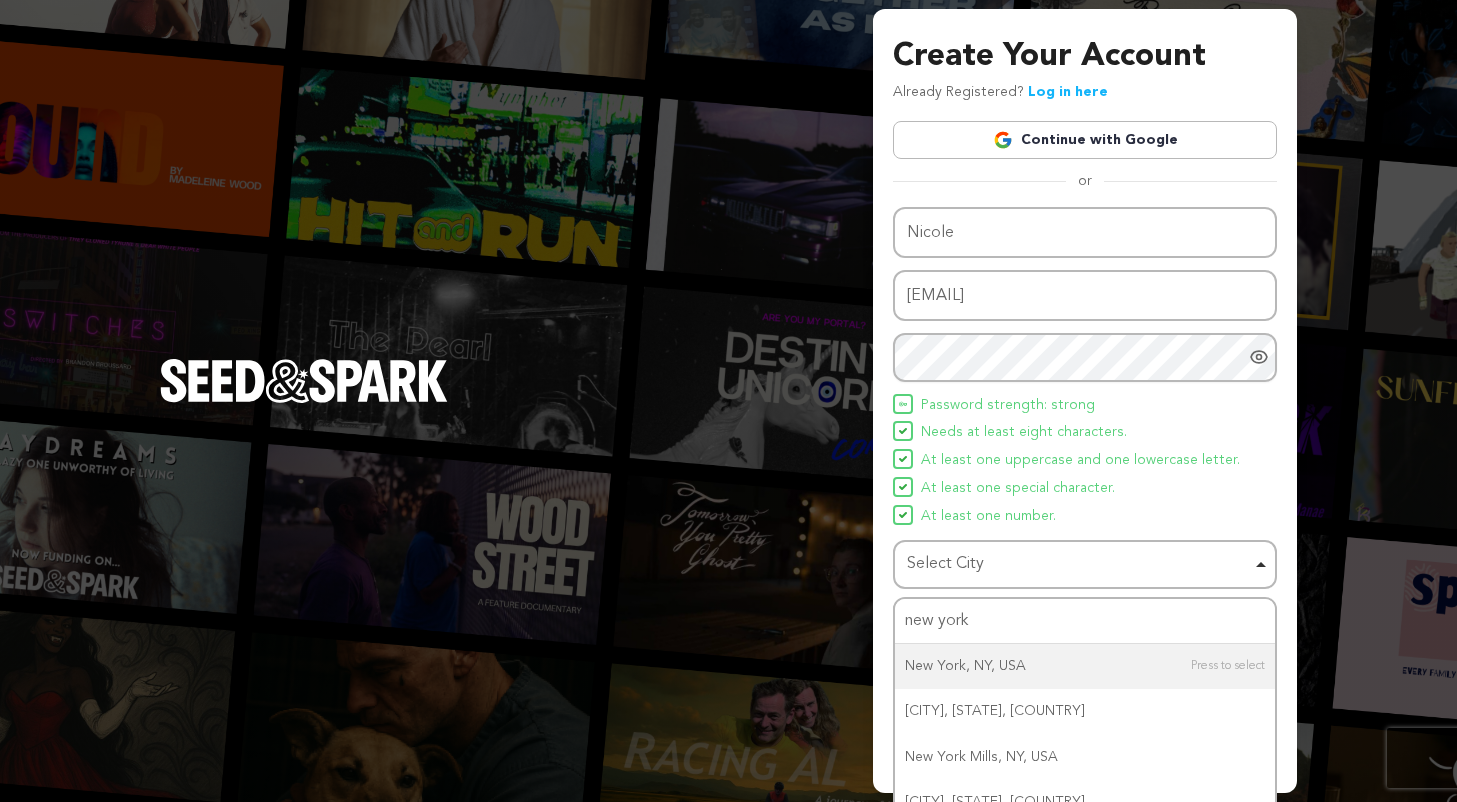 type 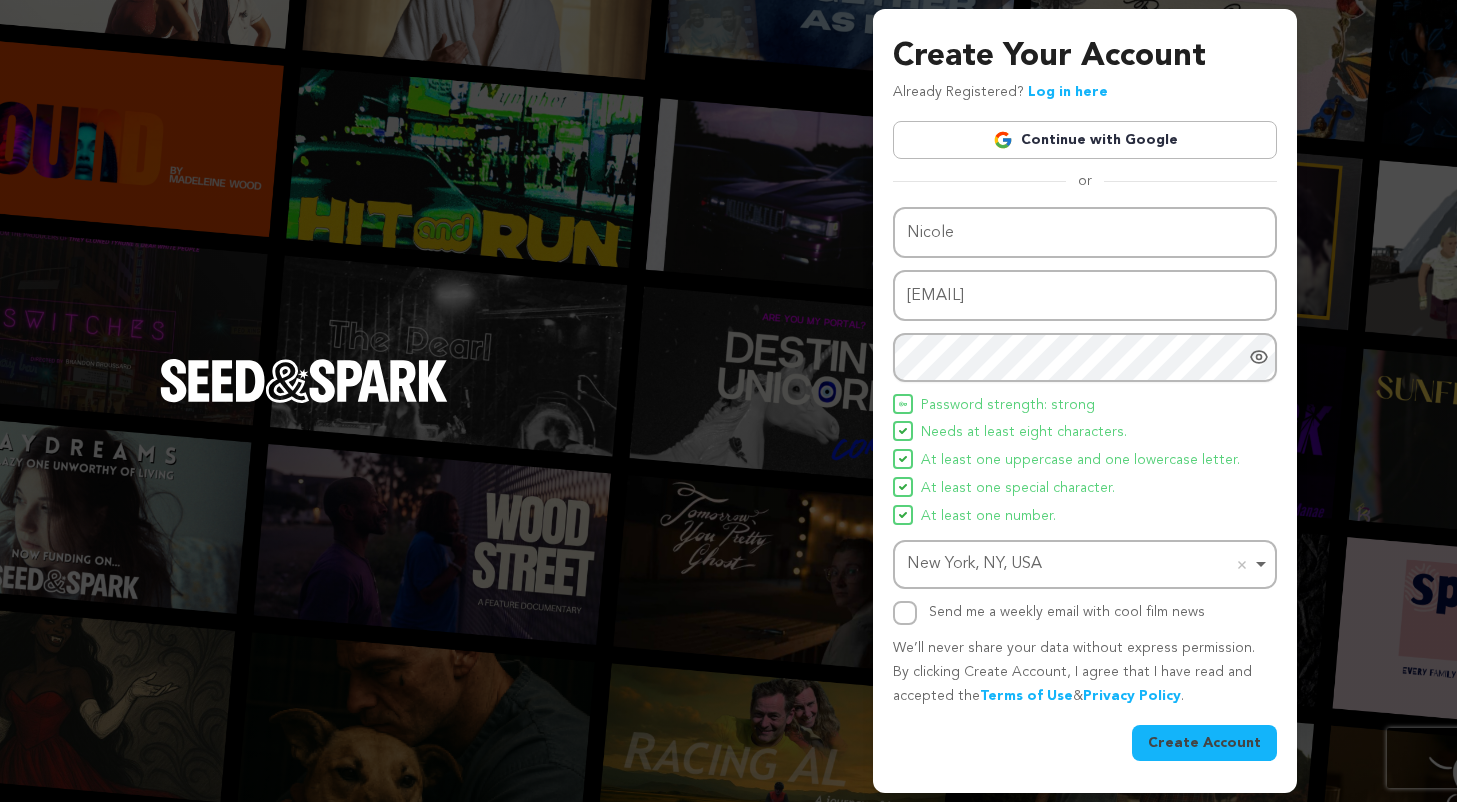 click on "Create Account" at bounding box center [1204, 743] 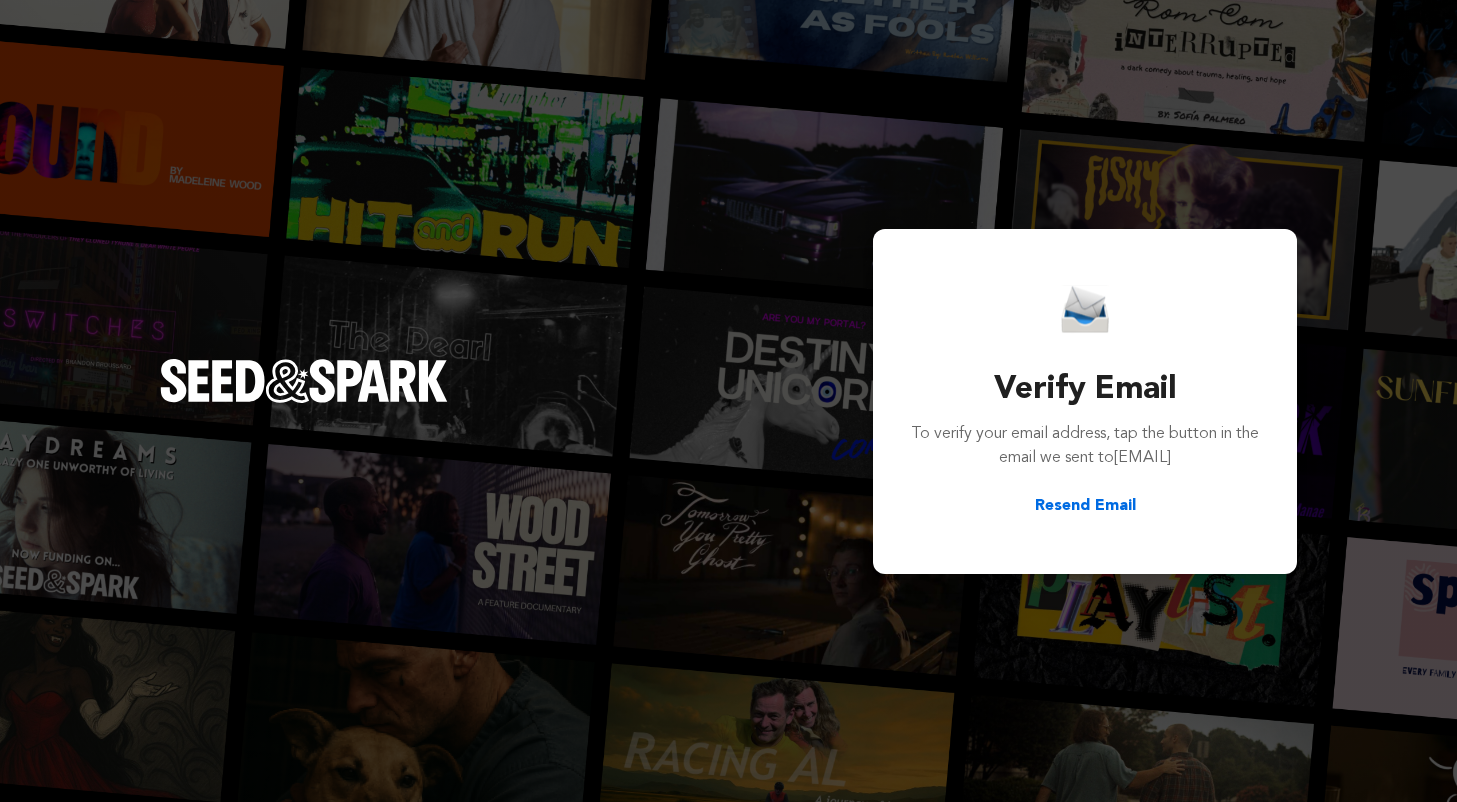 scroll, scrollTop: 0, scrollLeft: 0, axis: both 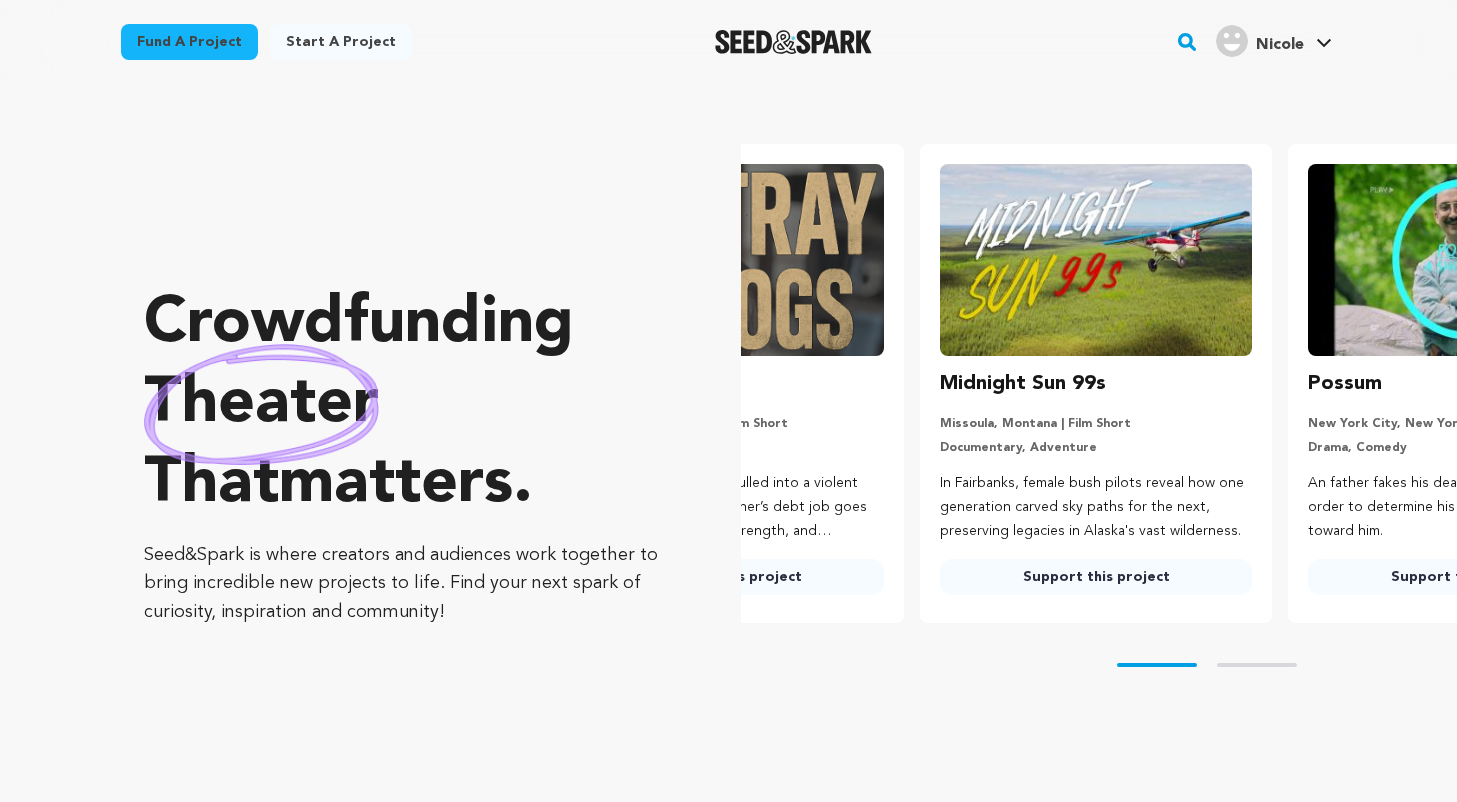 click on "Skip to prev slide page" at bounding box center [1157, 665] 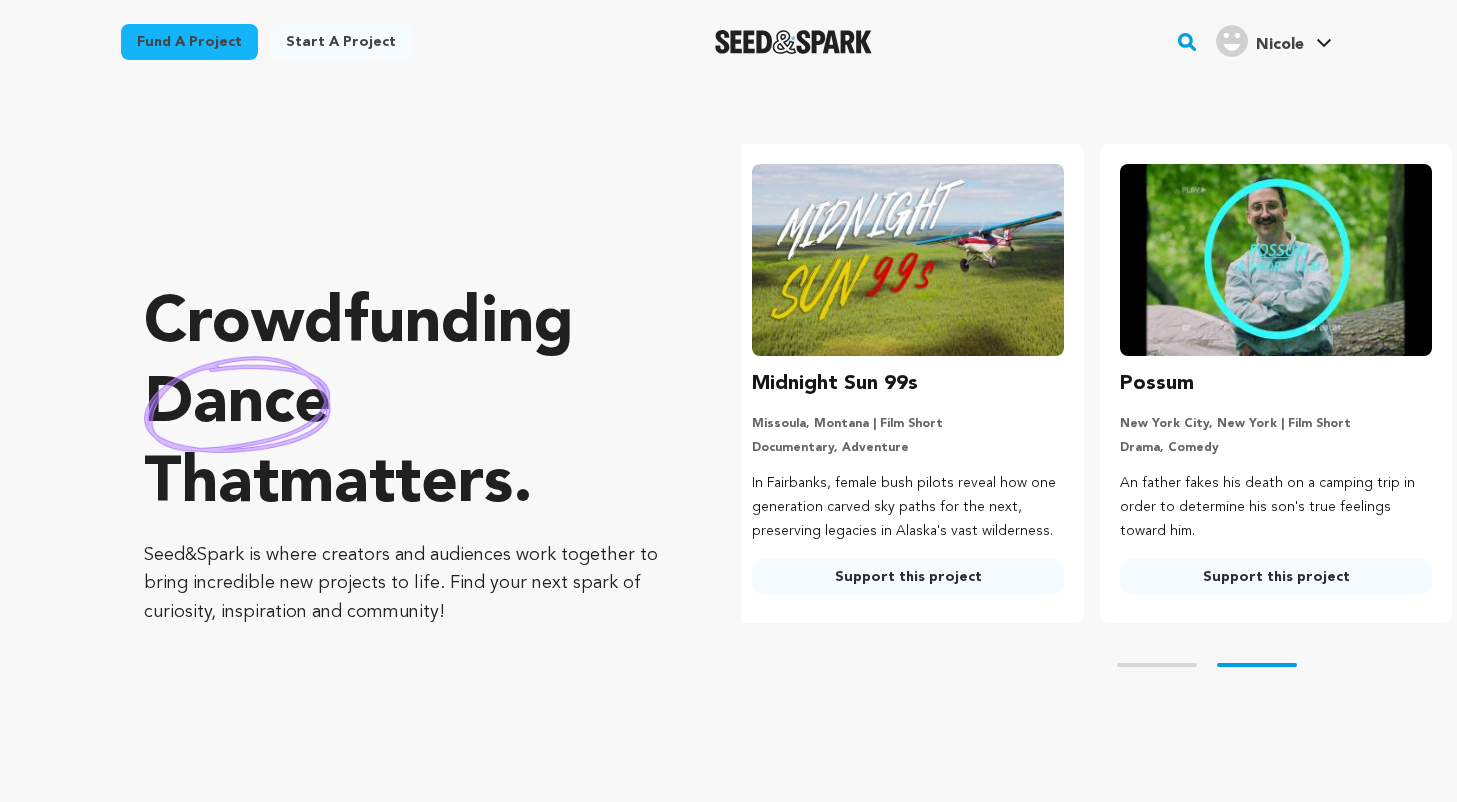 scroll, scrollTop: 0, scrollLeft: 384, axis: horizontal 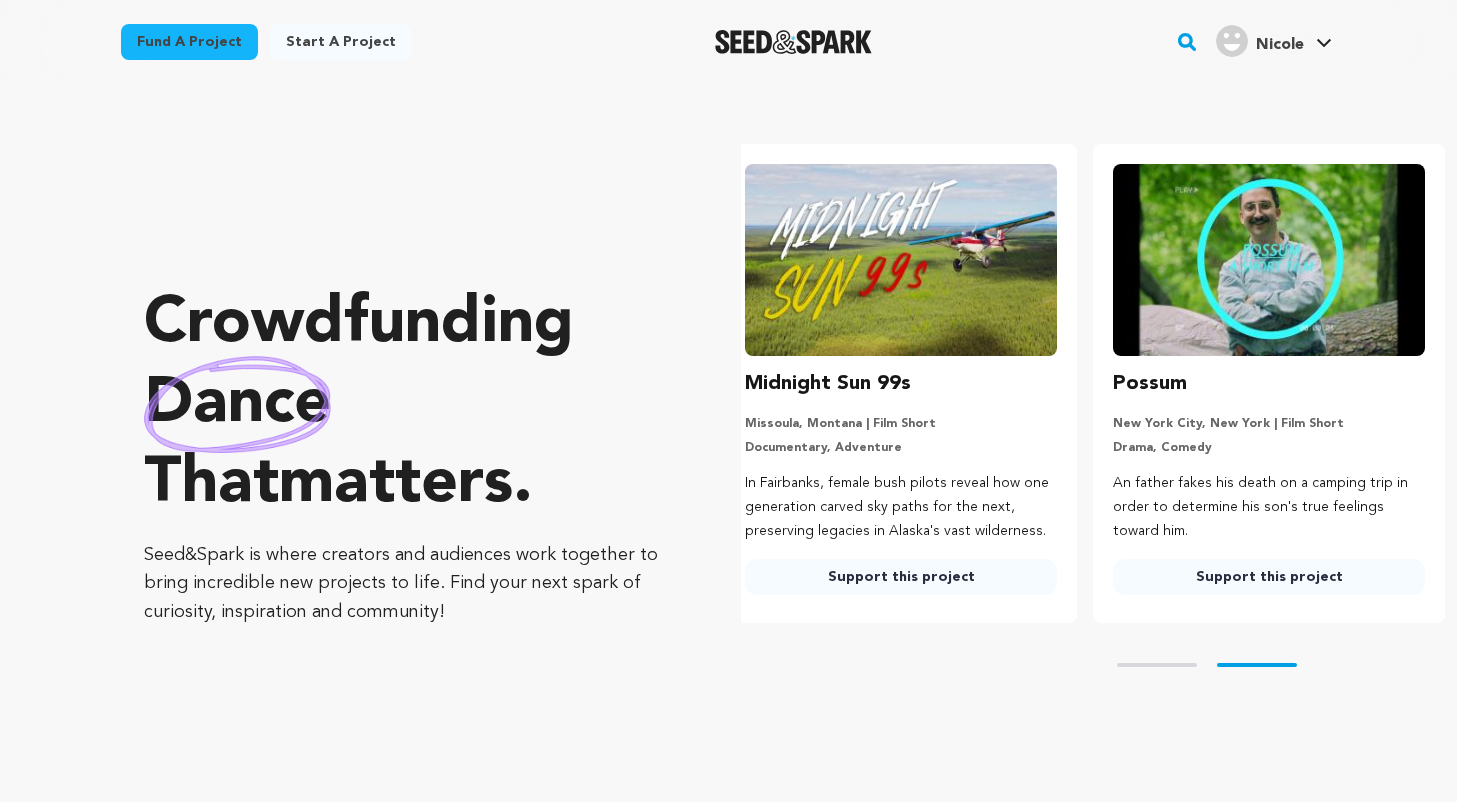 click on "Skip to prev slide page
Skip to next slide page" at bounding box center [1099, 665] 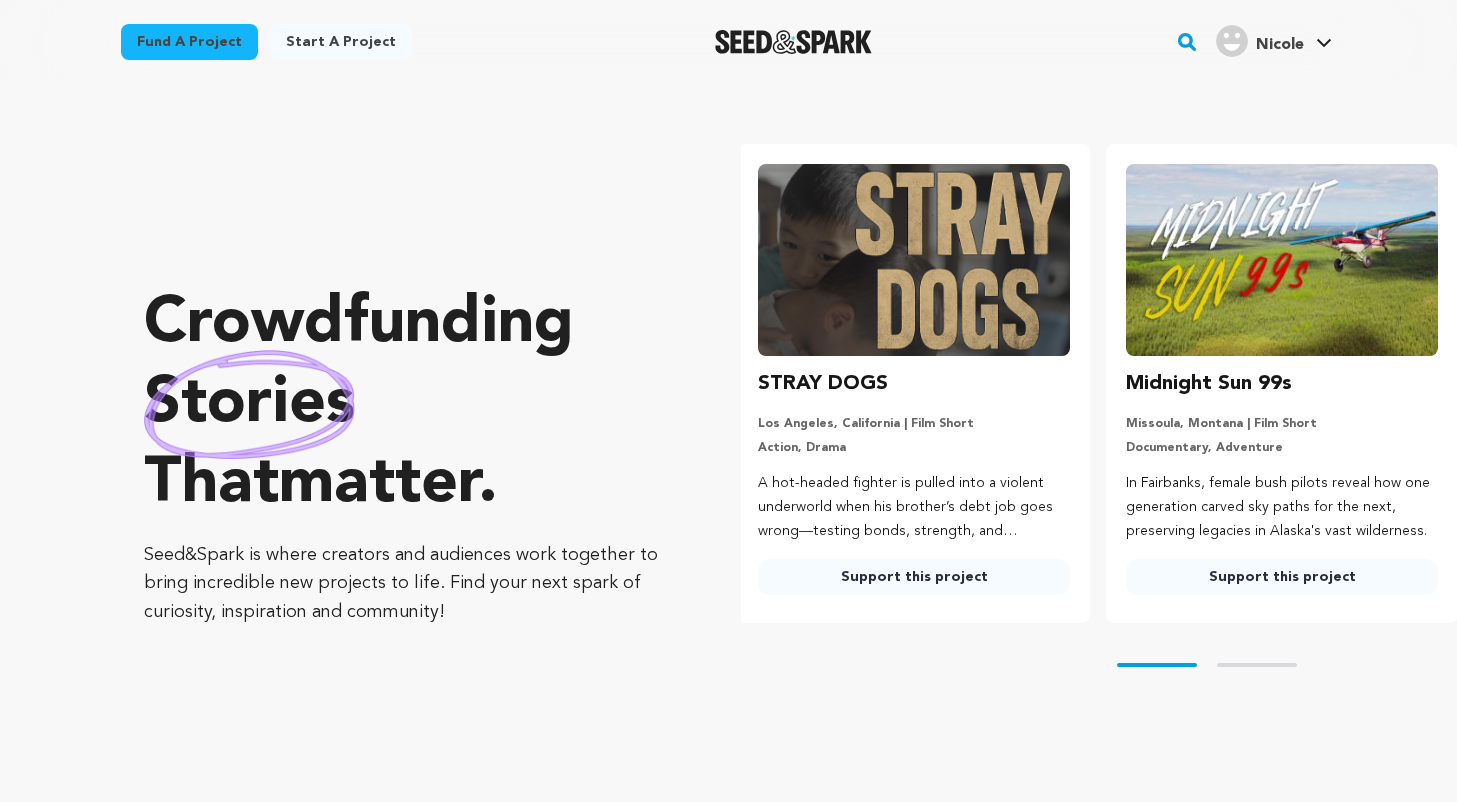 scroll, scrollTop: 0, scrollLeft: 0, axis: both 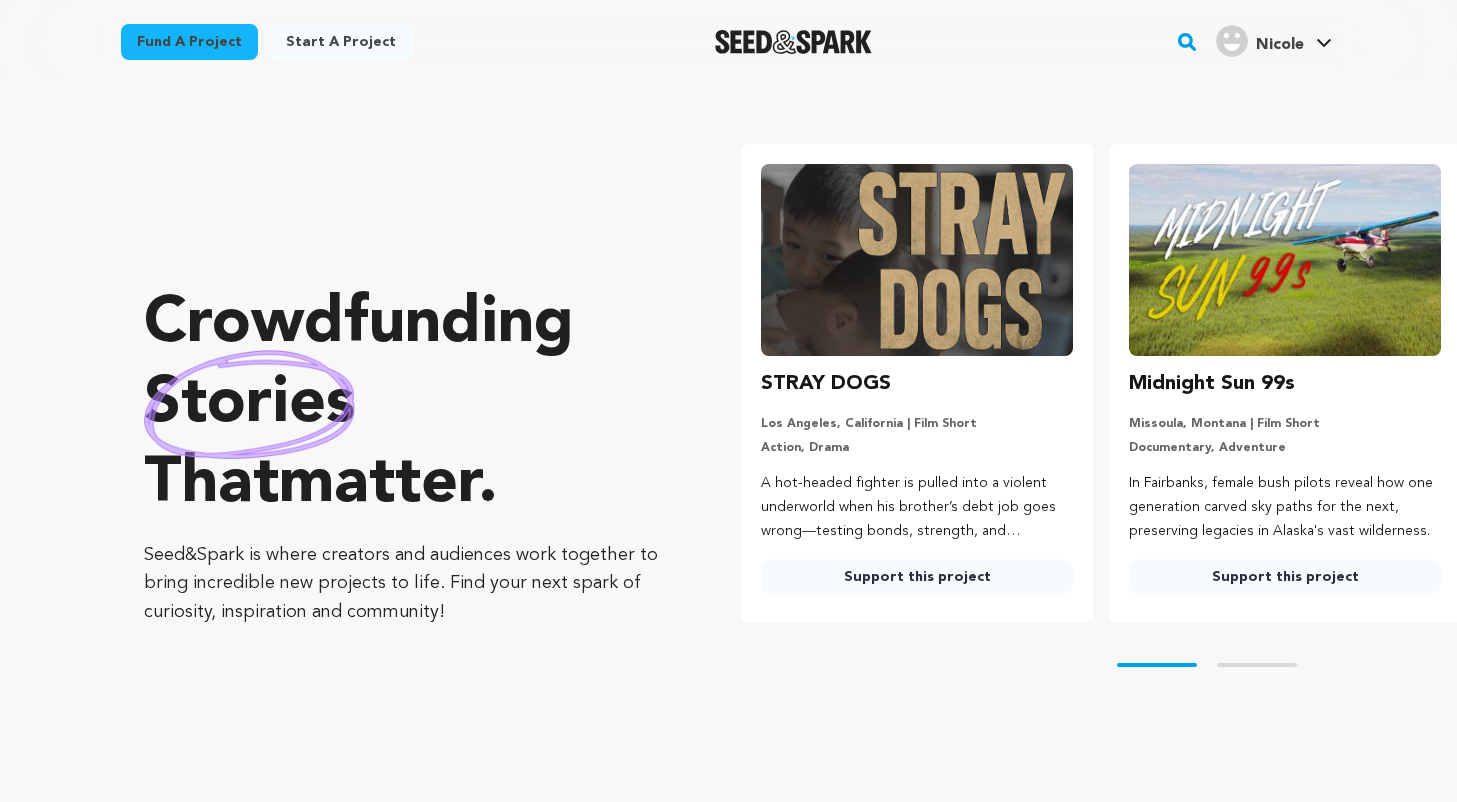 click on "STRAY DOGS" at bounding box center (826, 384) 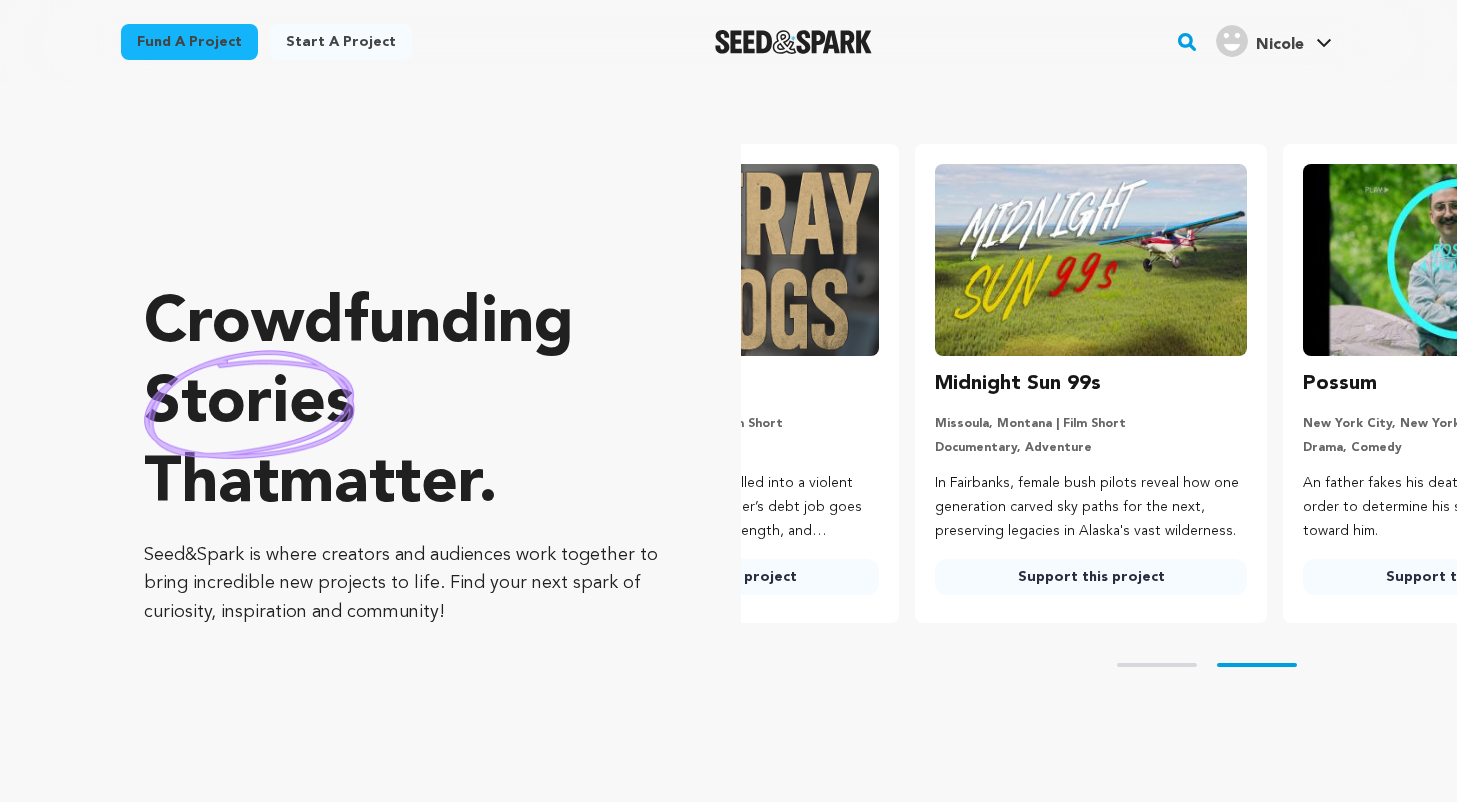 scroll, scrollTop: 0, scrollLeft: 337, axis: horizontal 